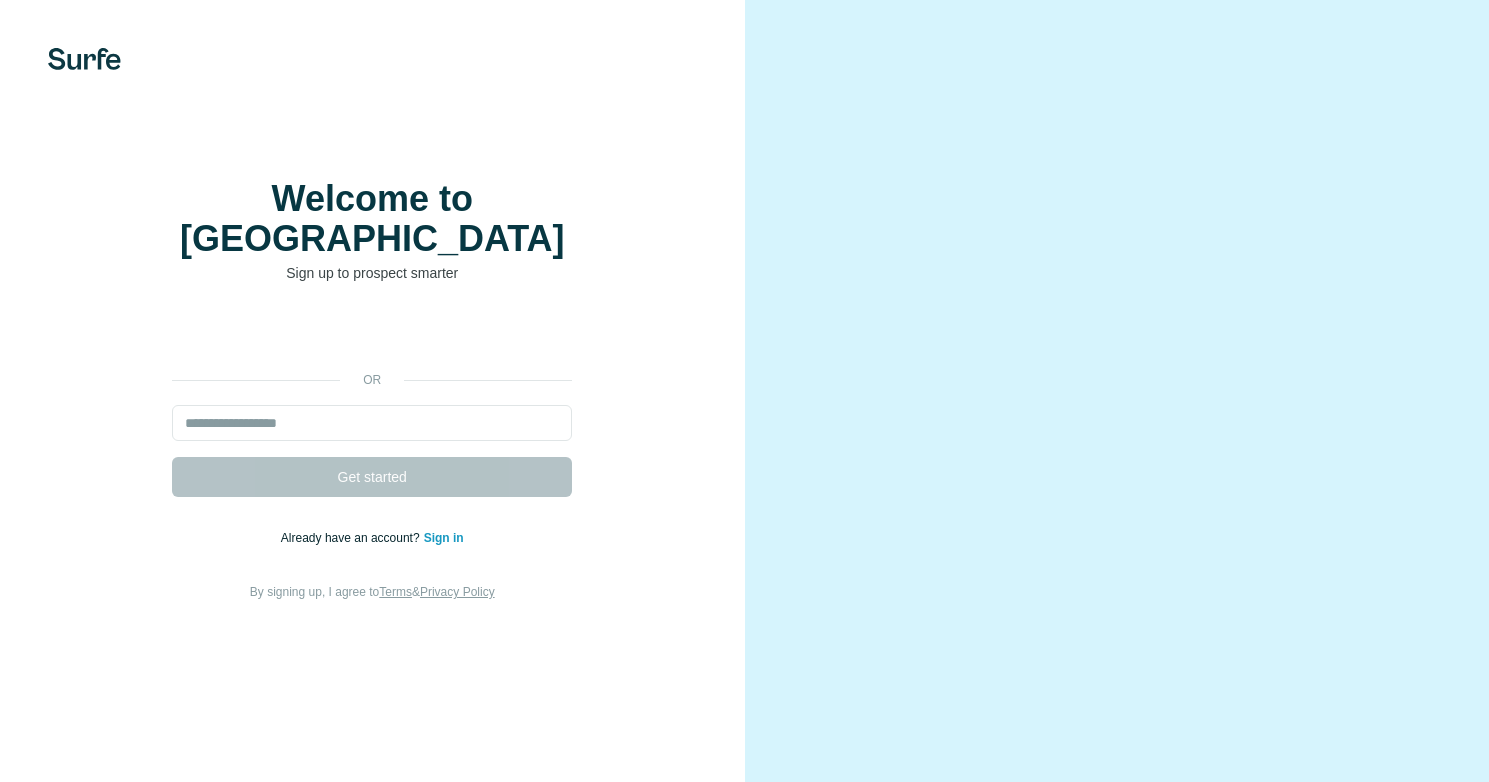 scroll, scrollTop: 0, scrollLeft: 0, axis: both 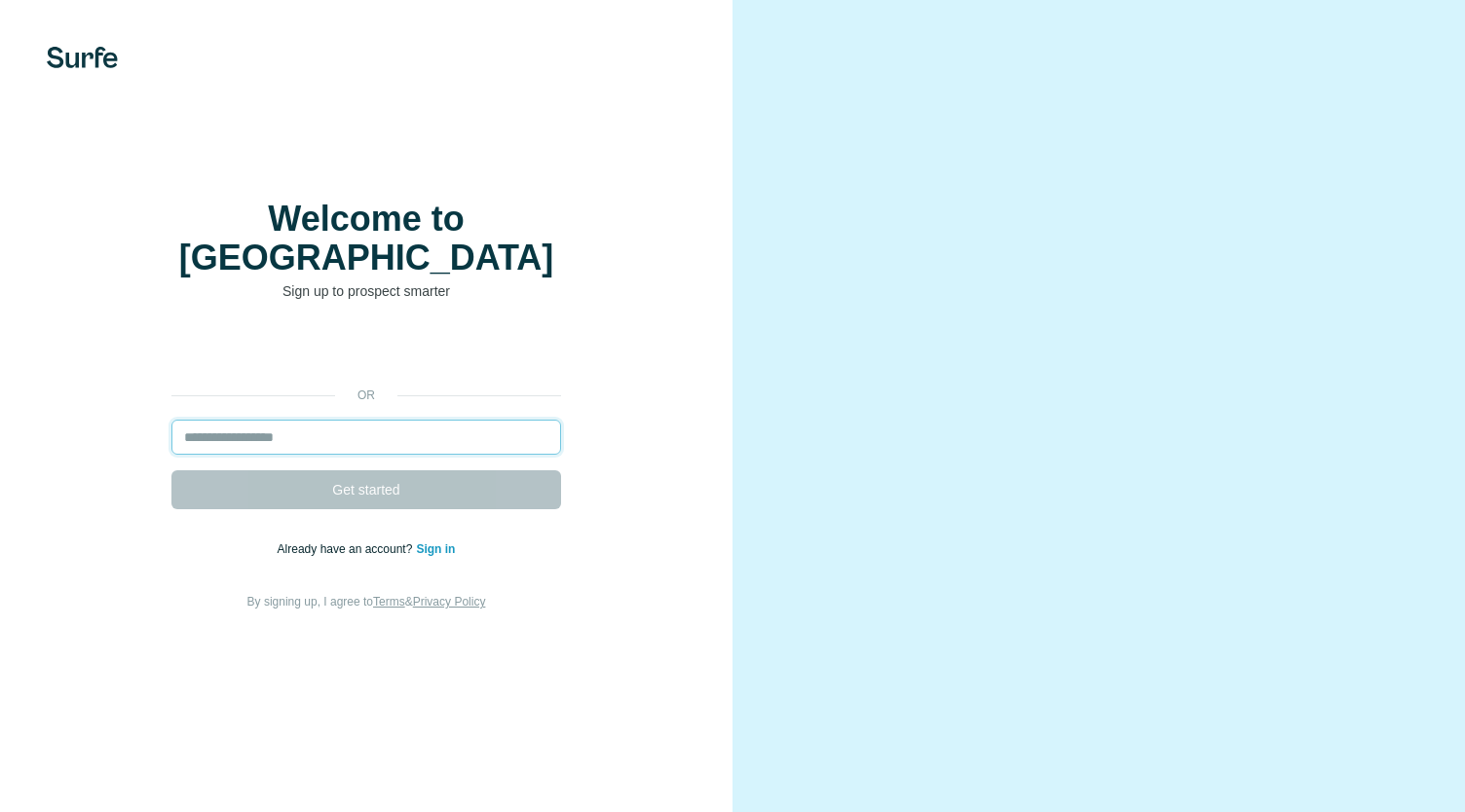 click at bounding box center [366, 437] 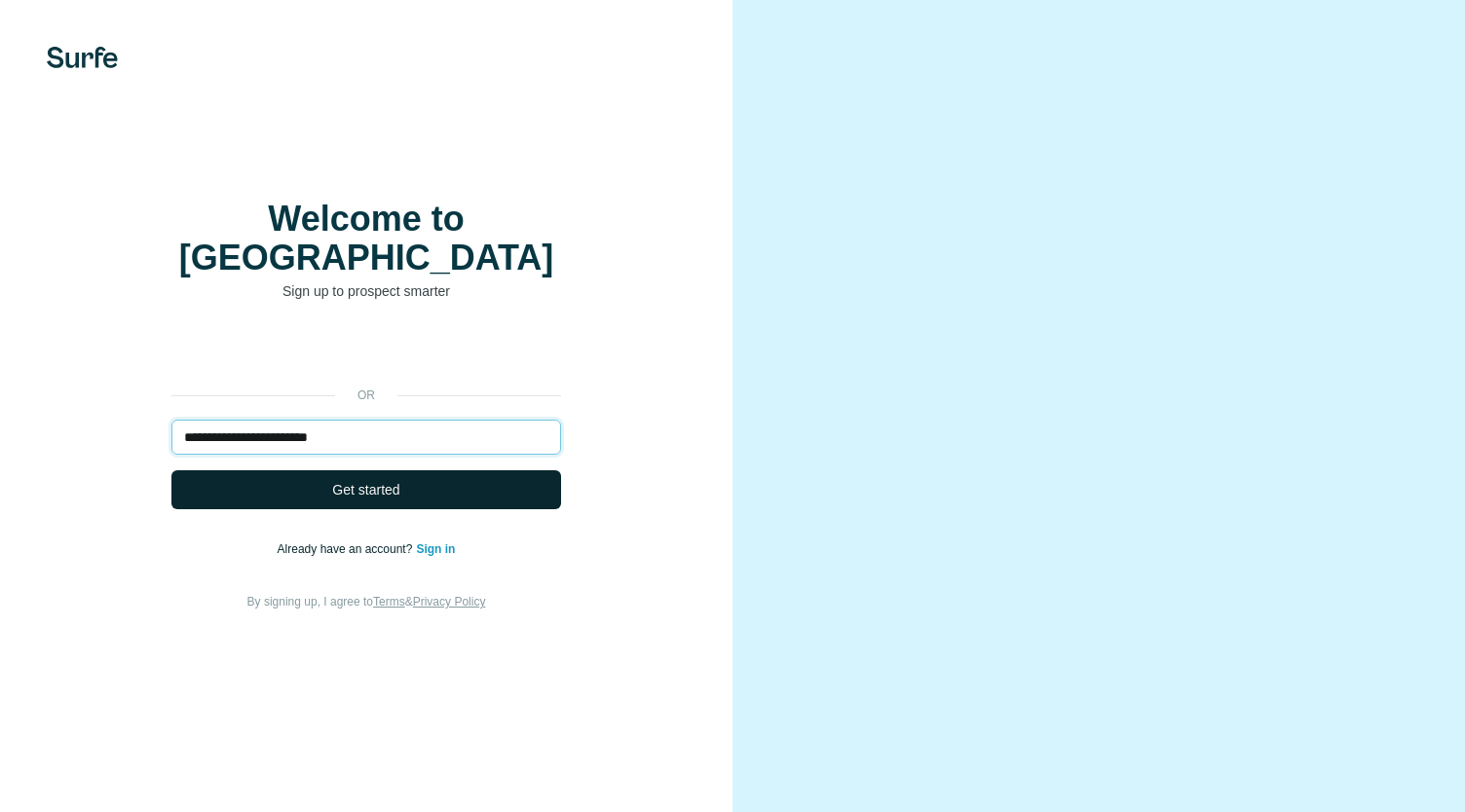 type on "**********" 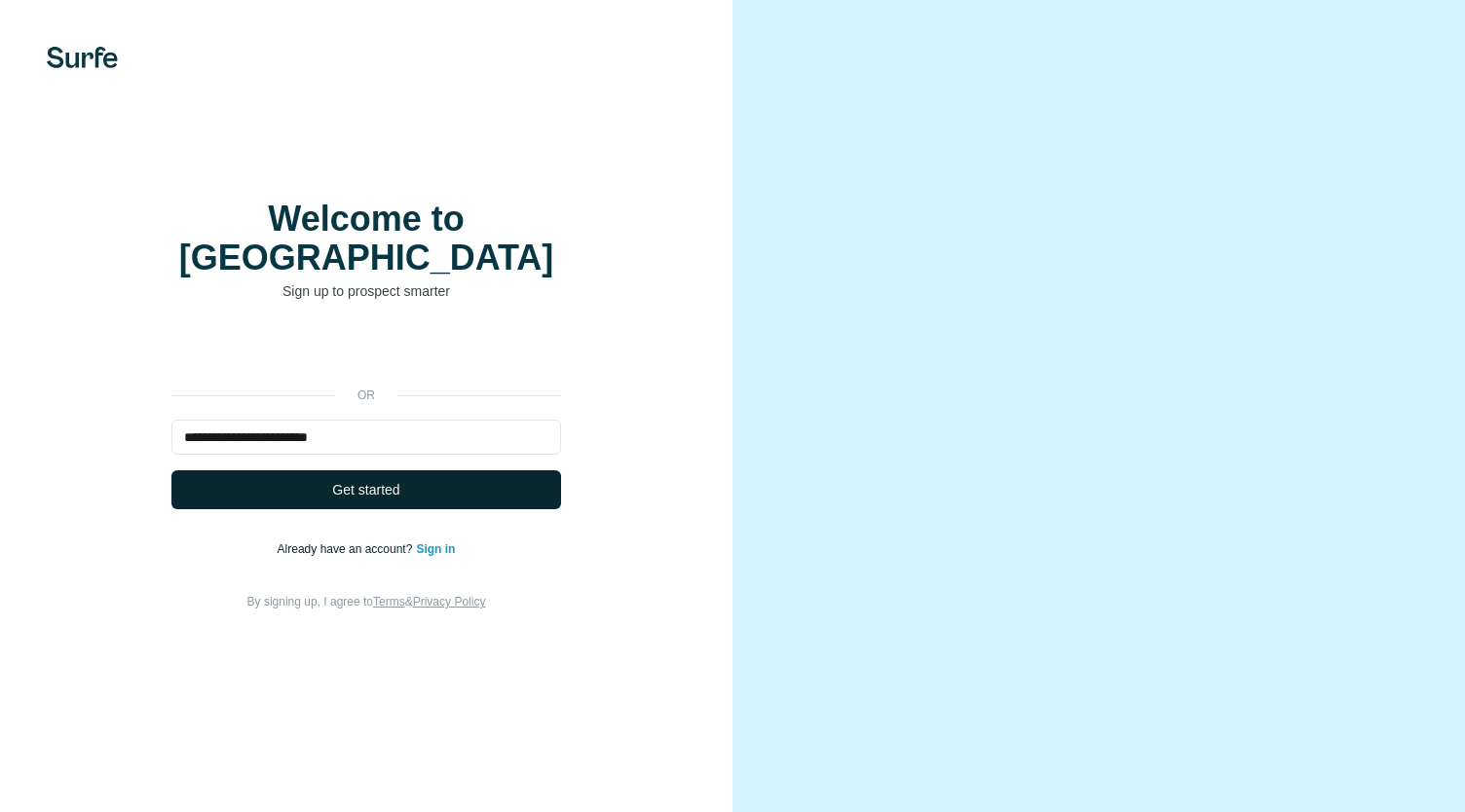 click on "Get started" at bounding box center (366, 490) 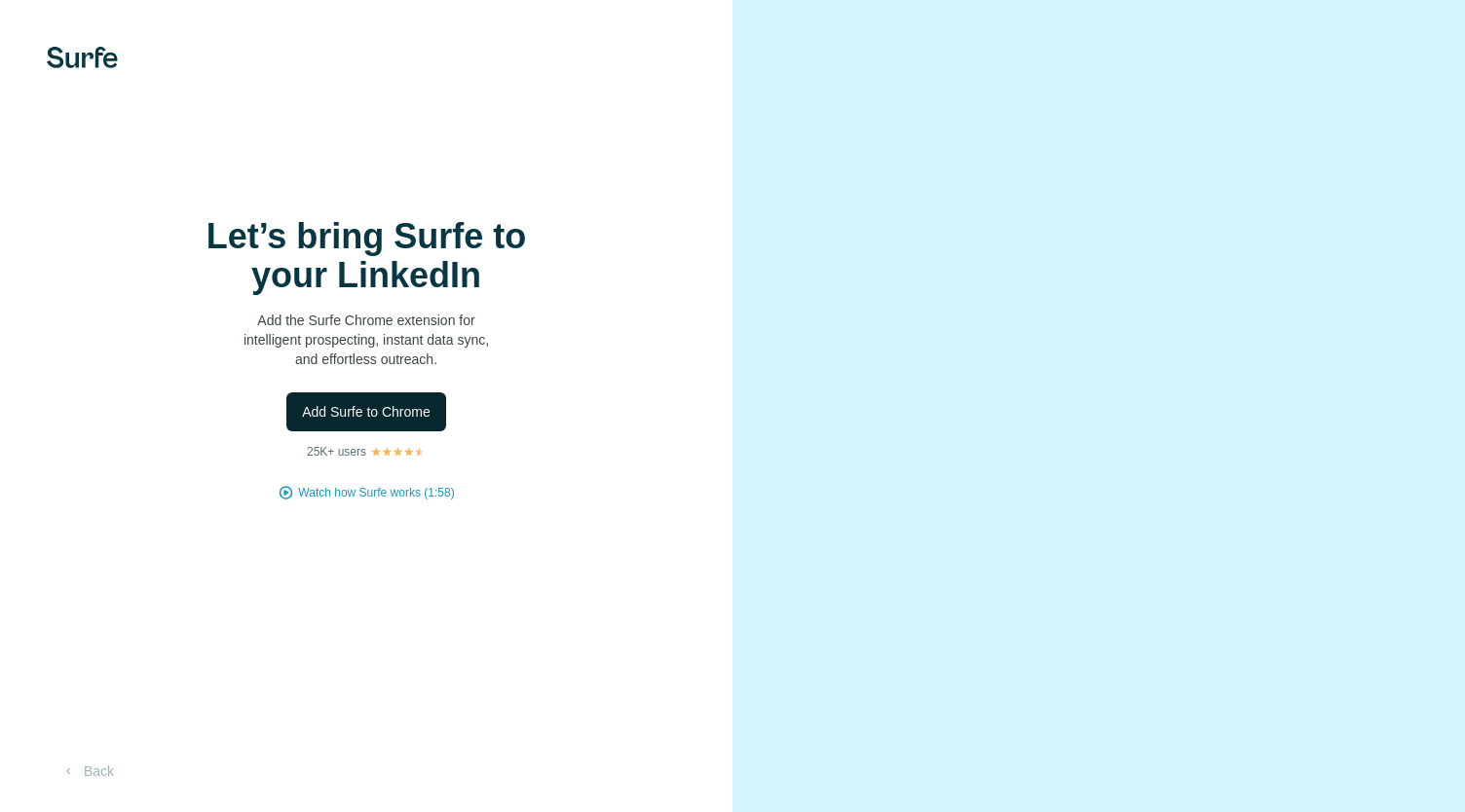 click on "Add Surfe to Chrome" at bounding box center (366, 412) 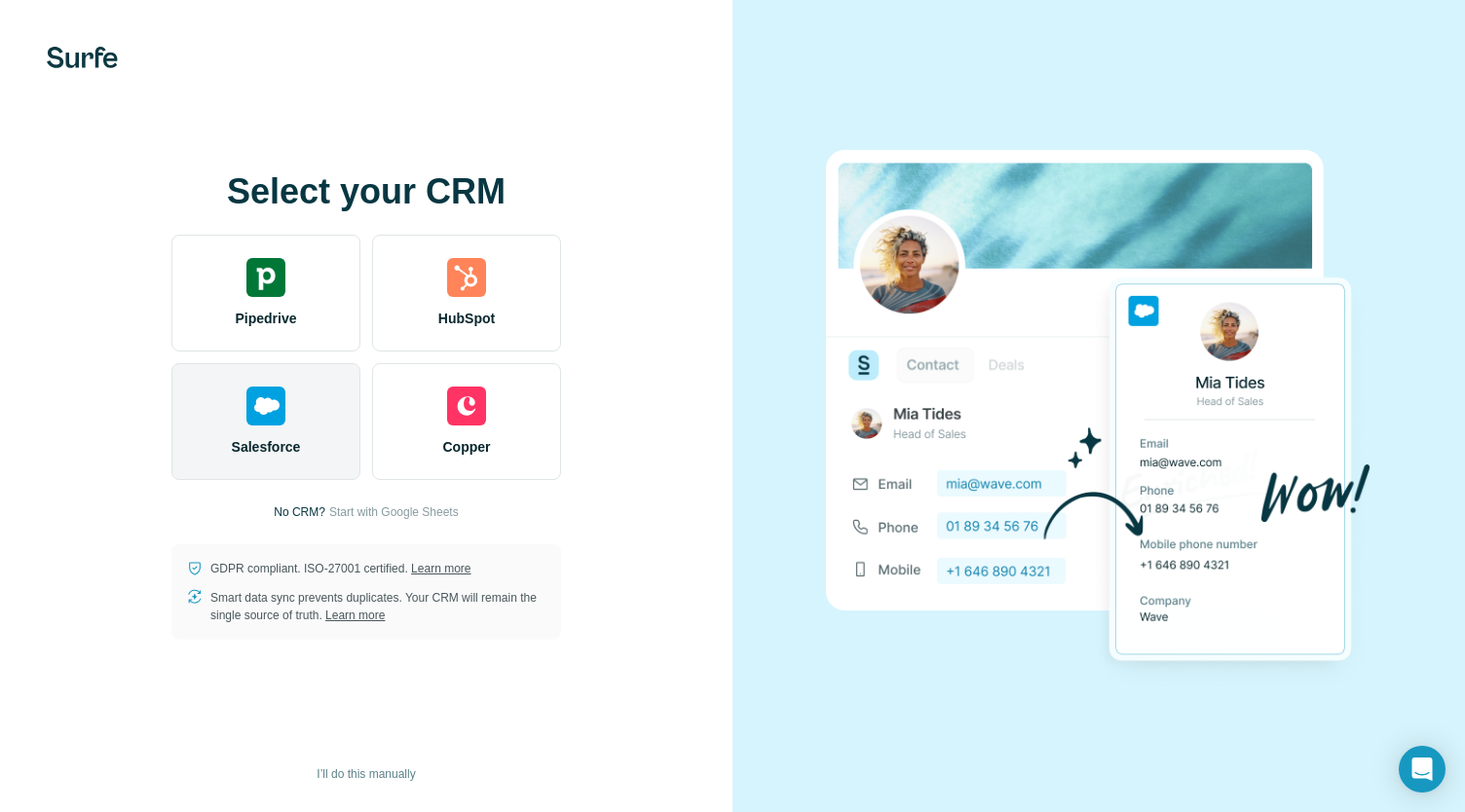 click on "Salesforce" at bounding box center (266, 422) 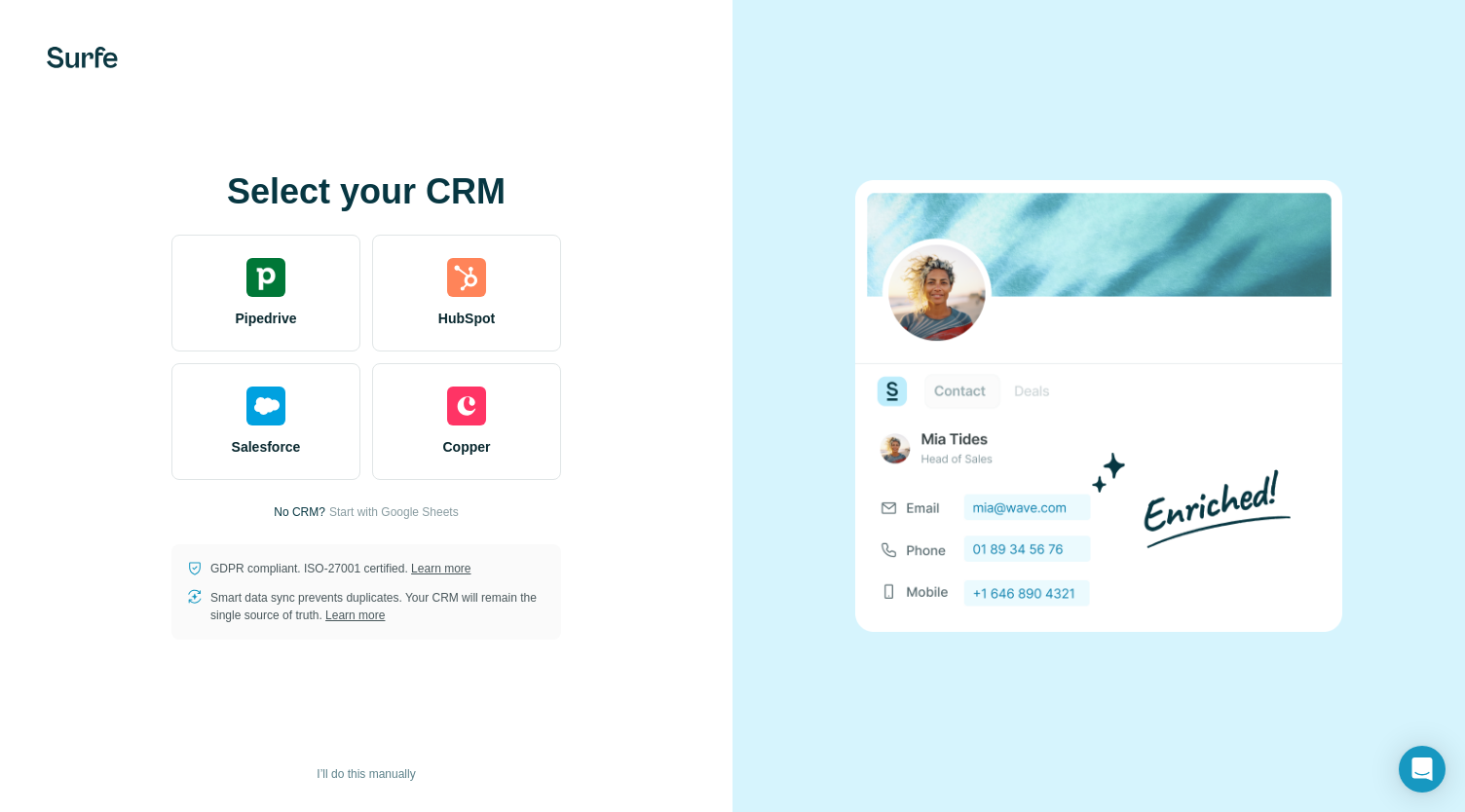 click on "No CRM?" at bounding box center [299, 512] 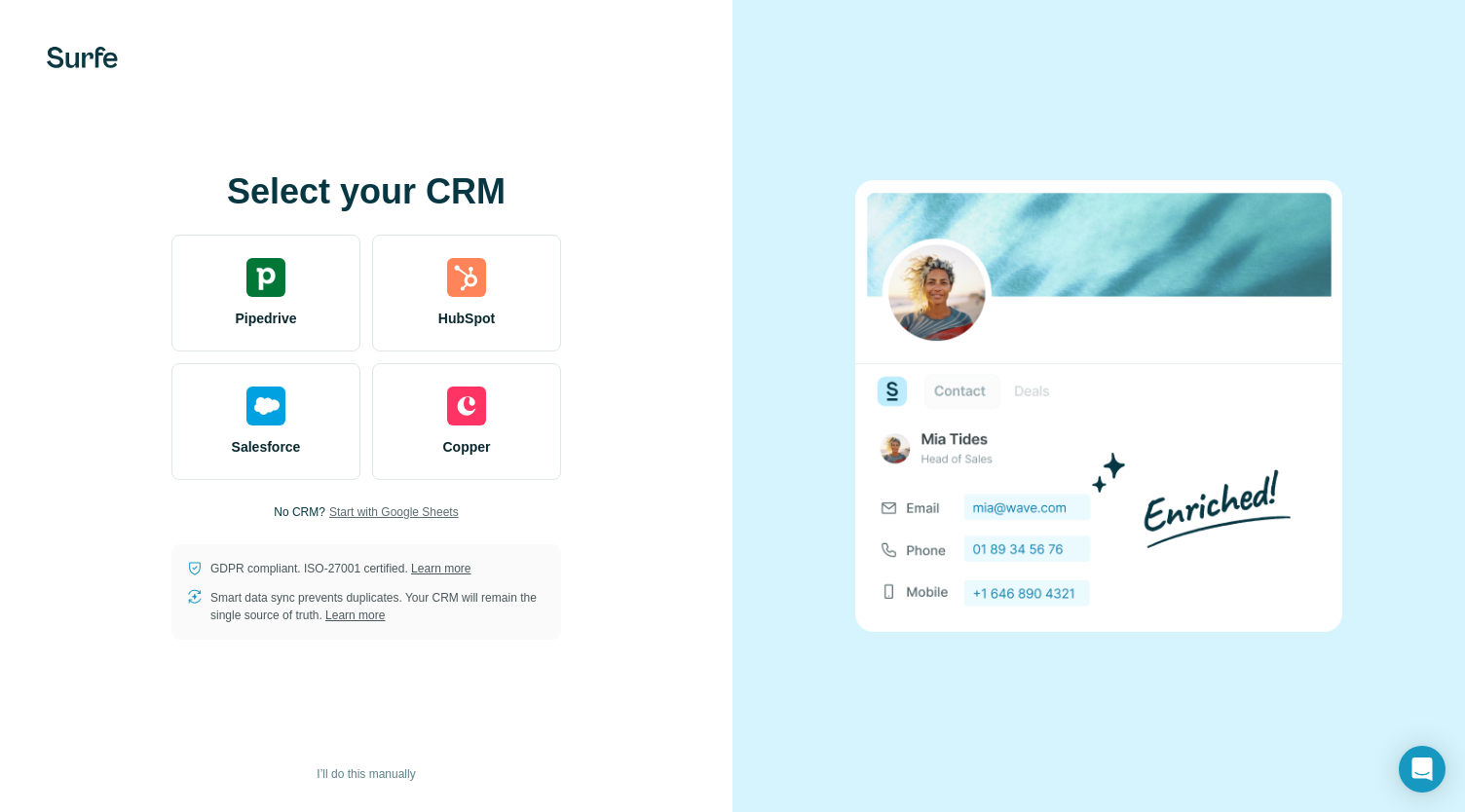 click on "Start with Google Sheets" at bounding box center [394, 512] 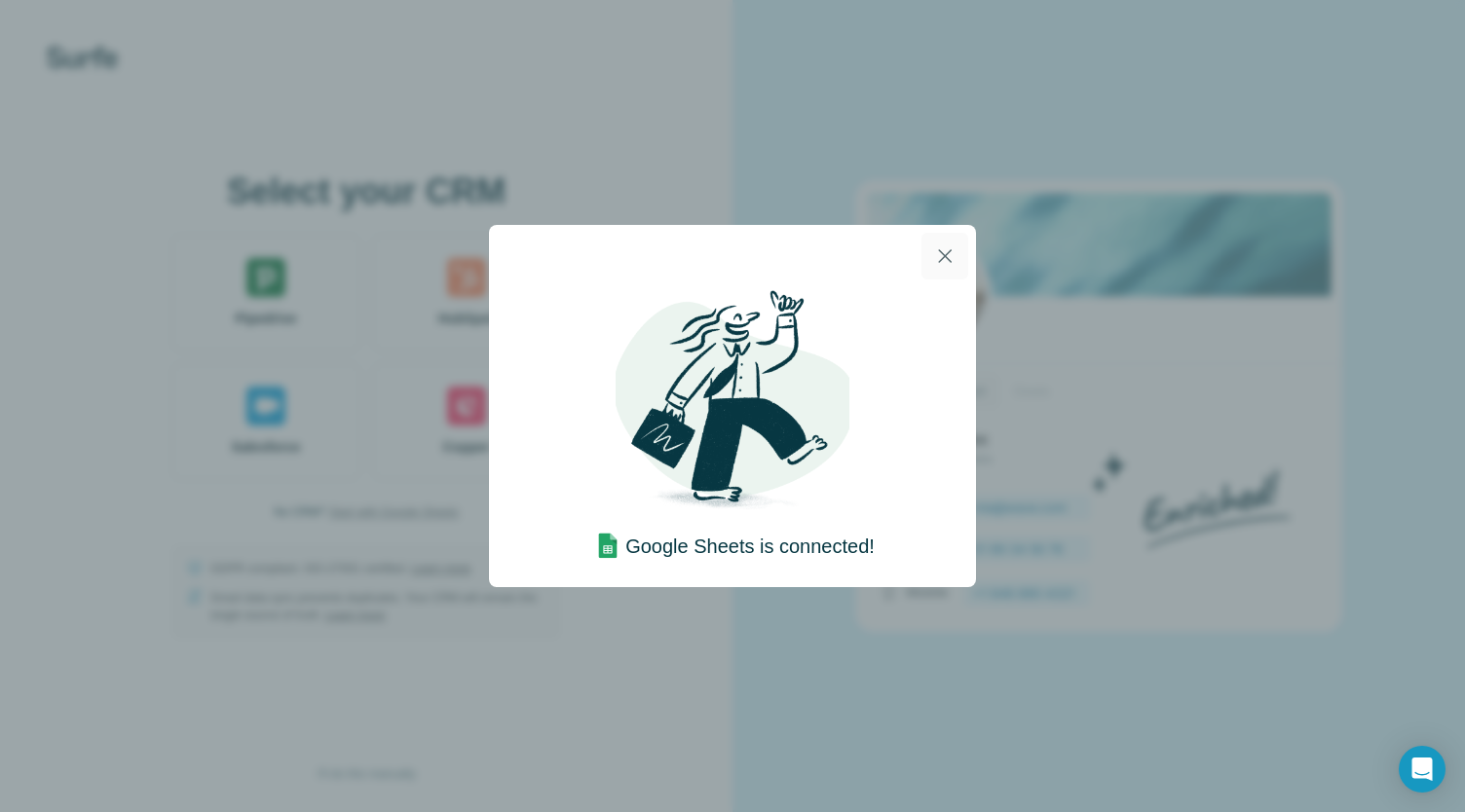 click 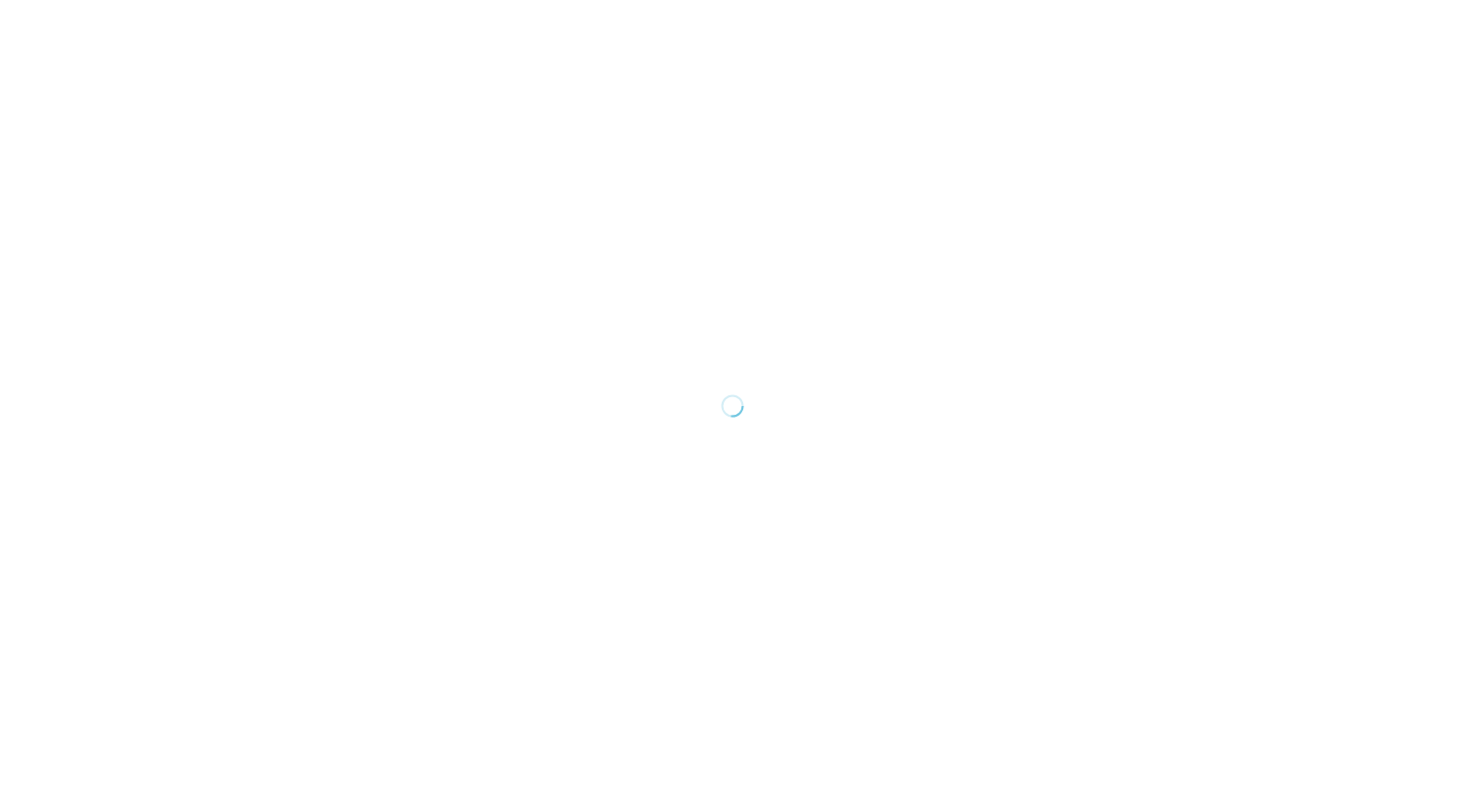 scroll, scrollTop: 0, scrollLeft: 0, axis: both 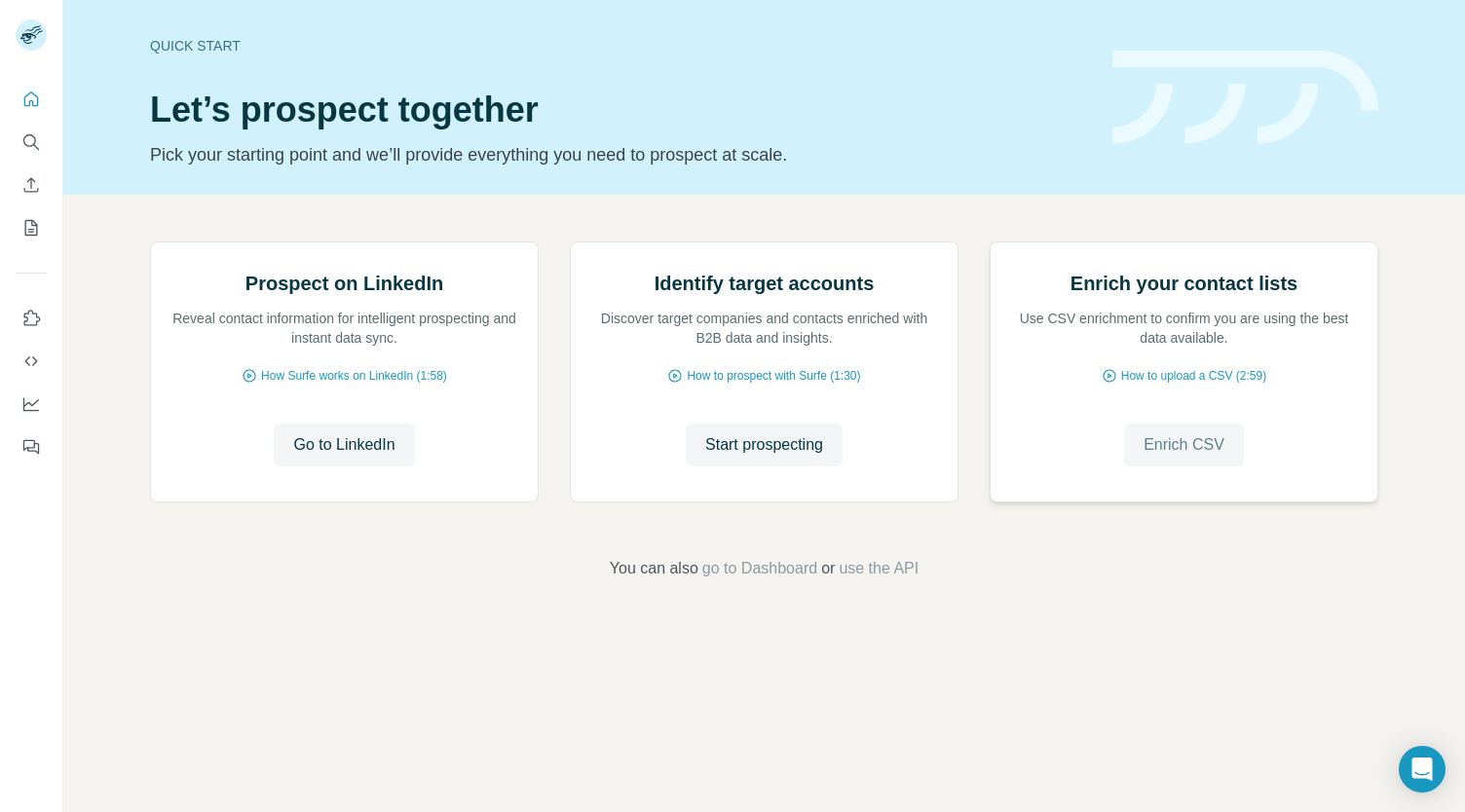 click on "Enrich CSV" at bounding box center [1183, 445] 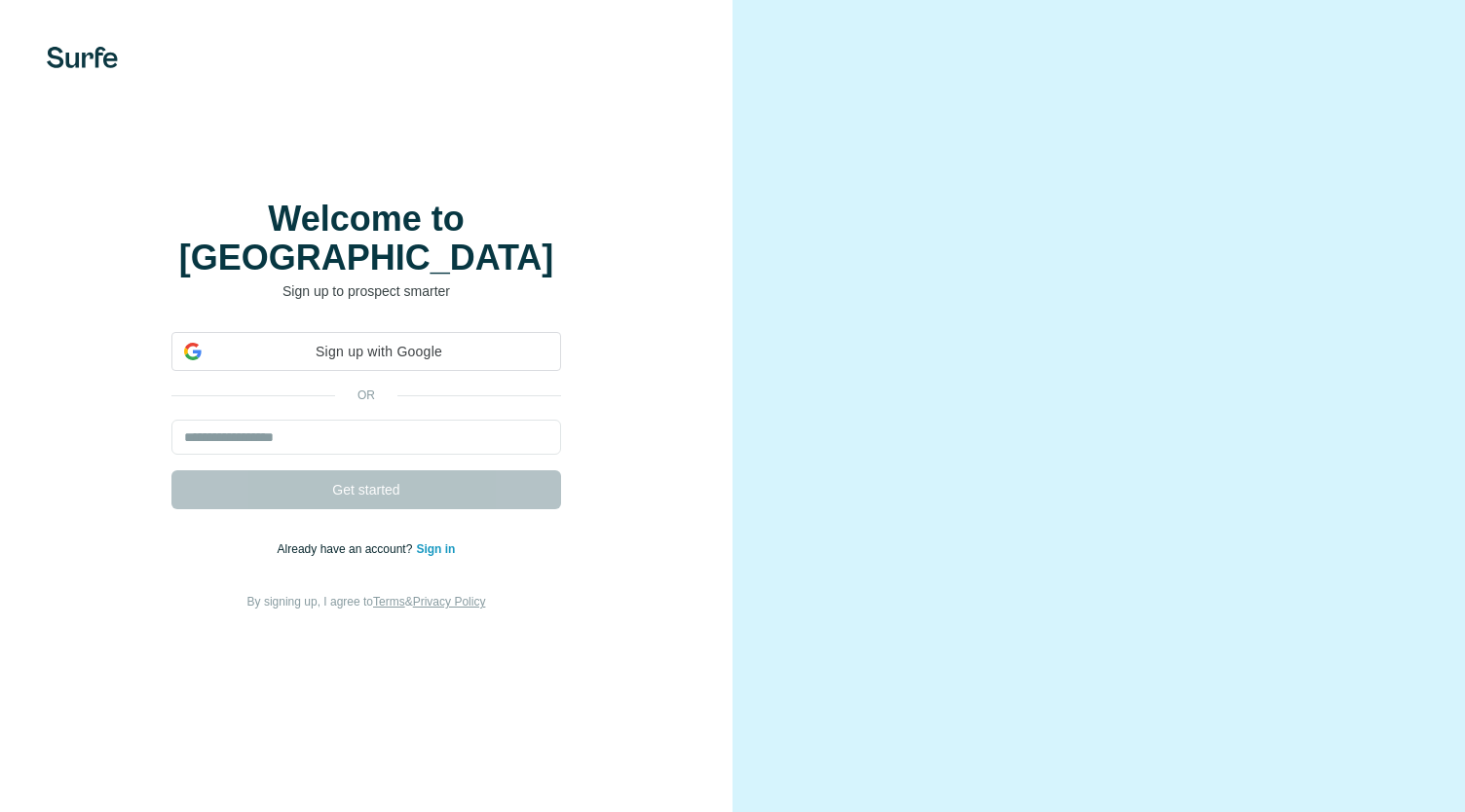 scroll, scrollTop: 0, scrollLeft: 0, axis: both 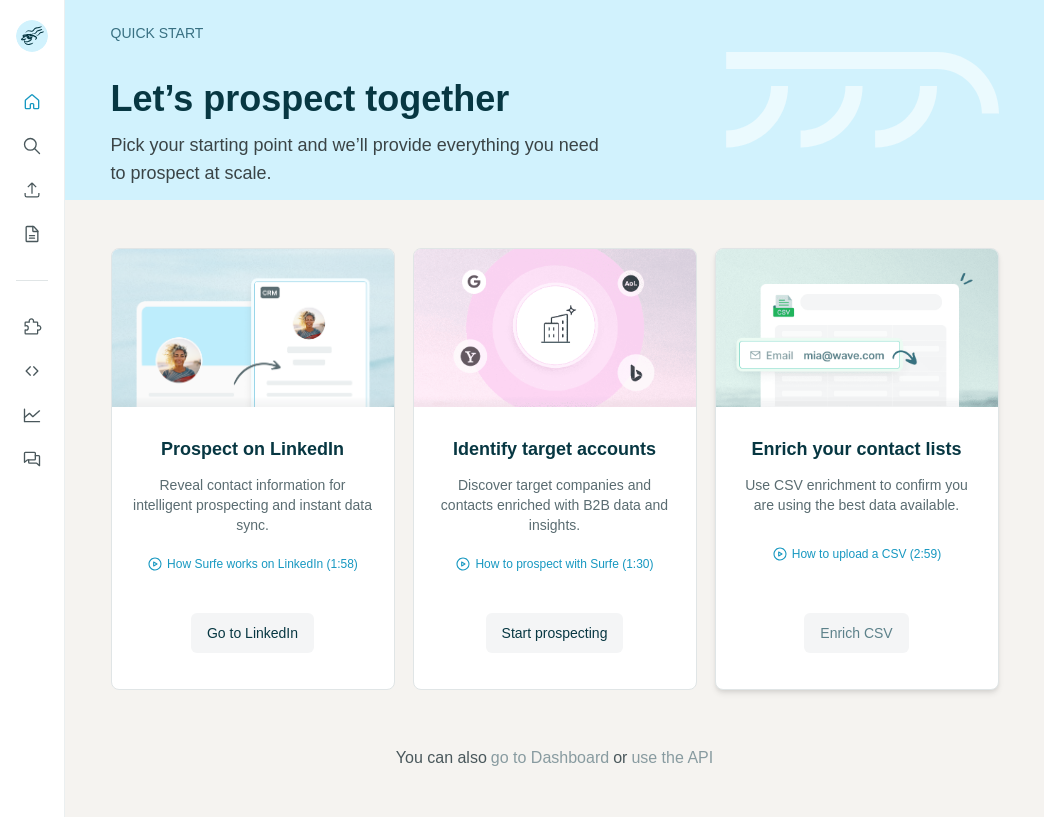 click on "Enrich CSV" at bounding box center (856, 633) 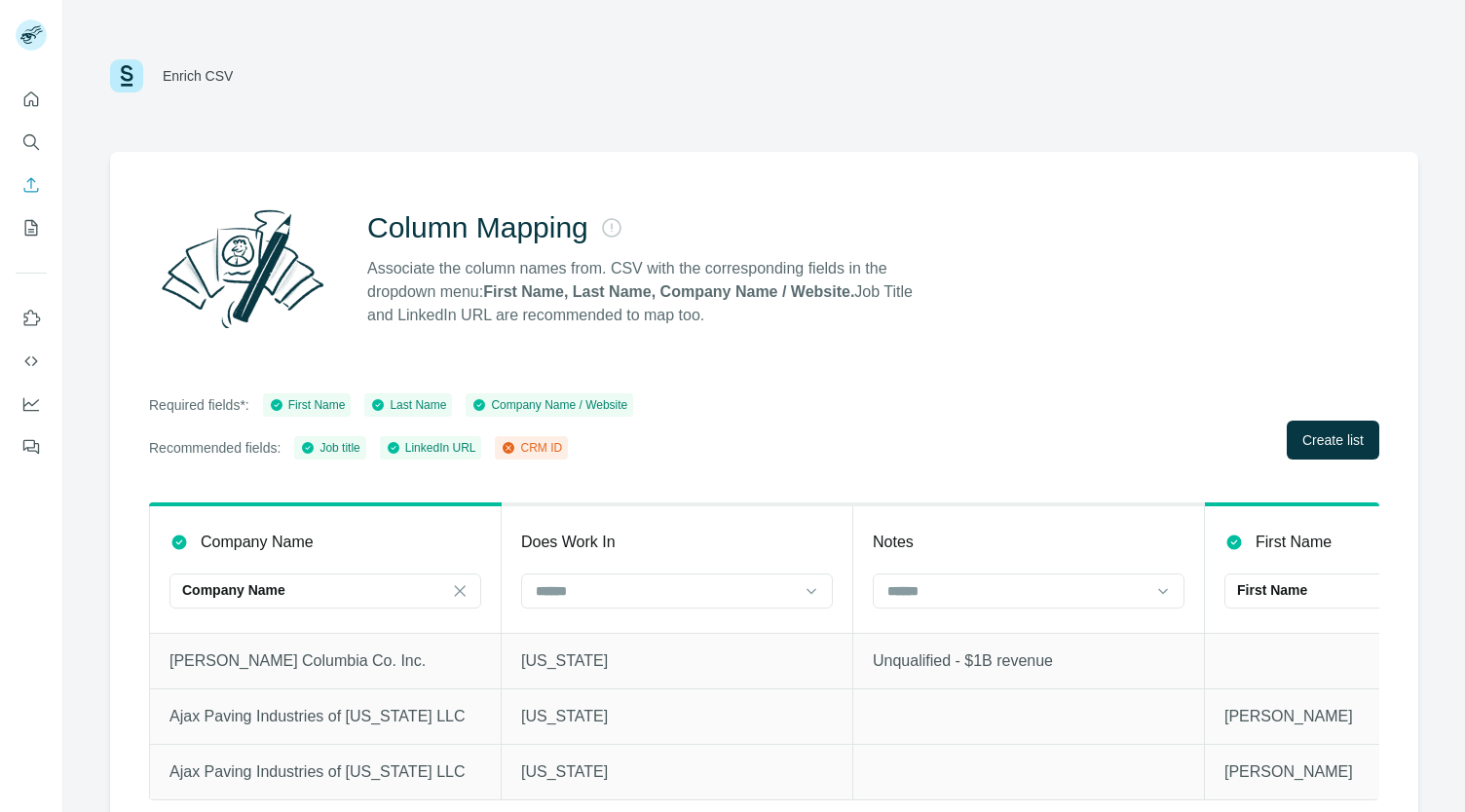 scroll, scrollTop: 37, scrollLeft: 0, axis: vertical 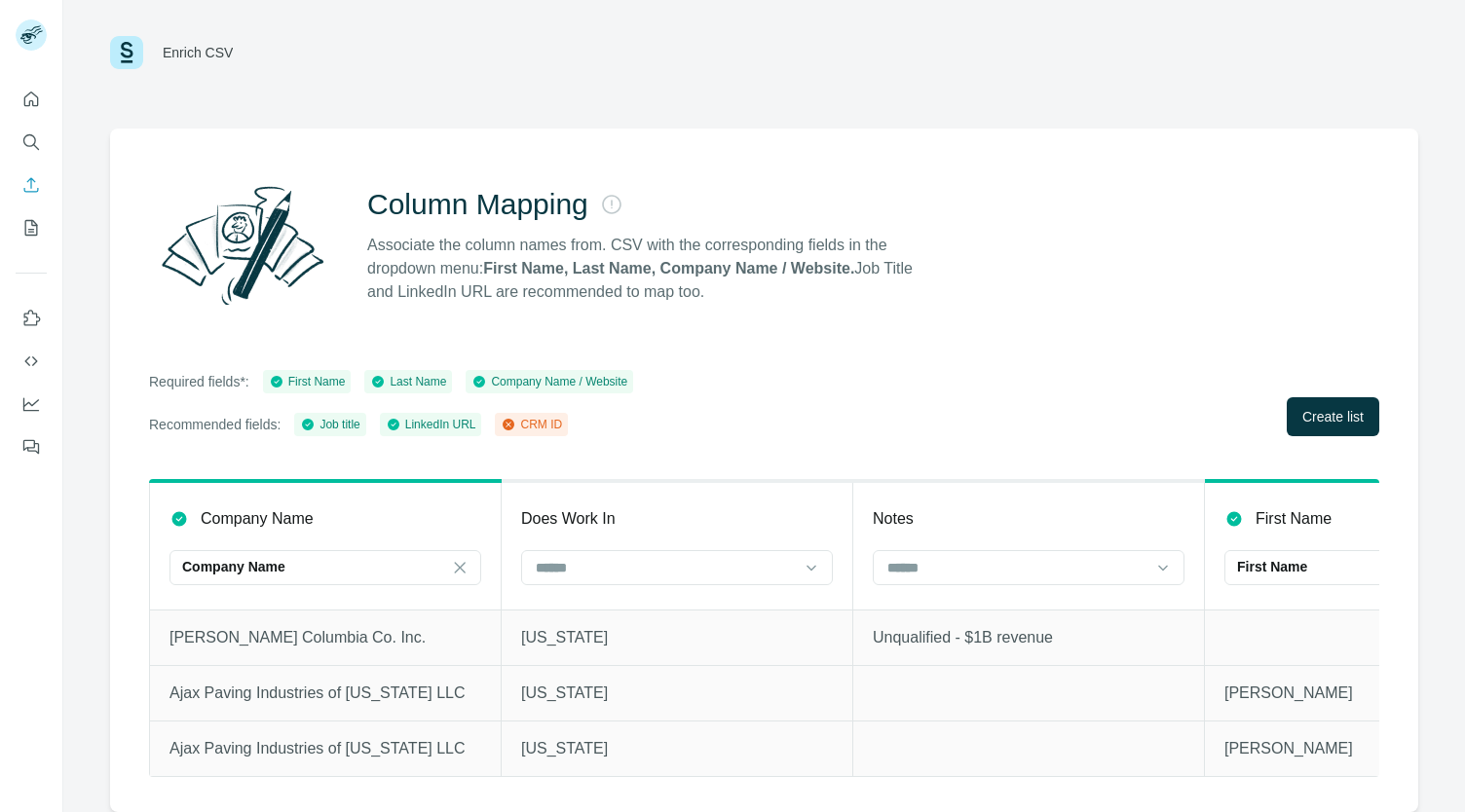 click 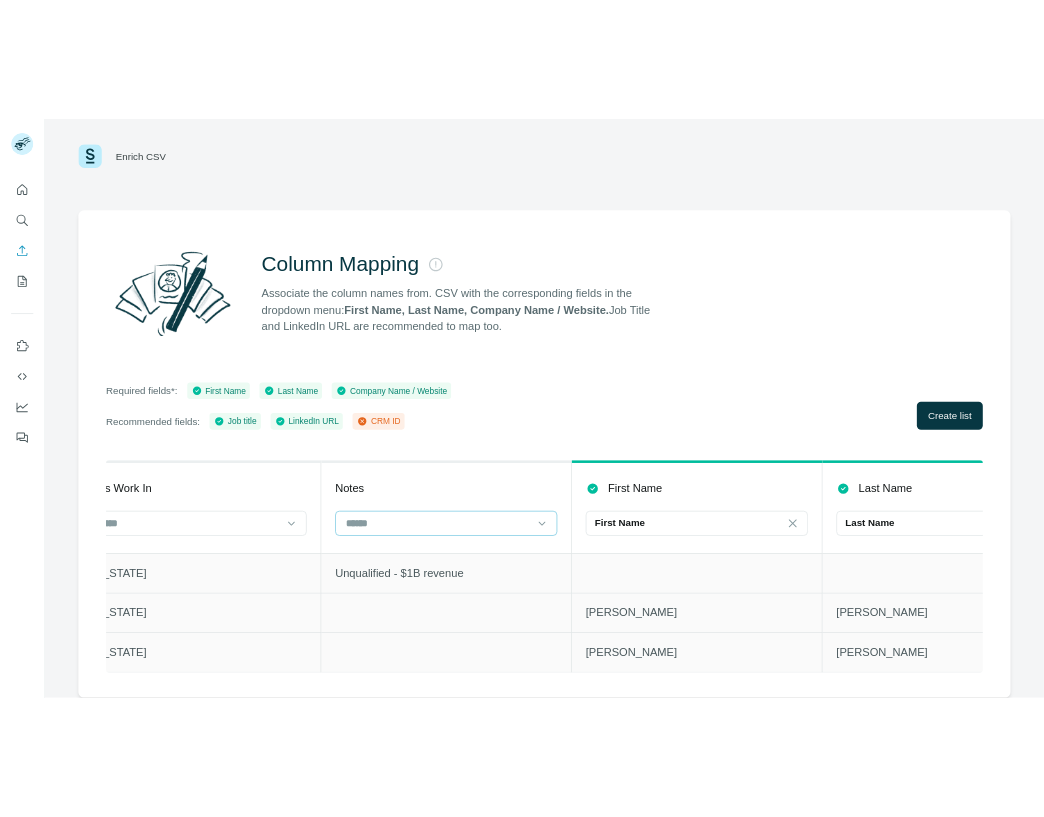 scroll, scrollTop: 0, scrollLeft: 0, axis: both 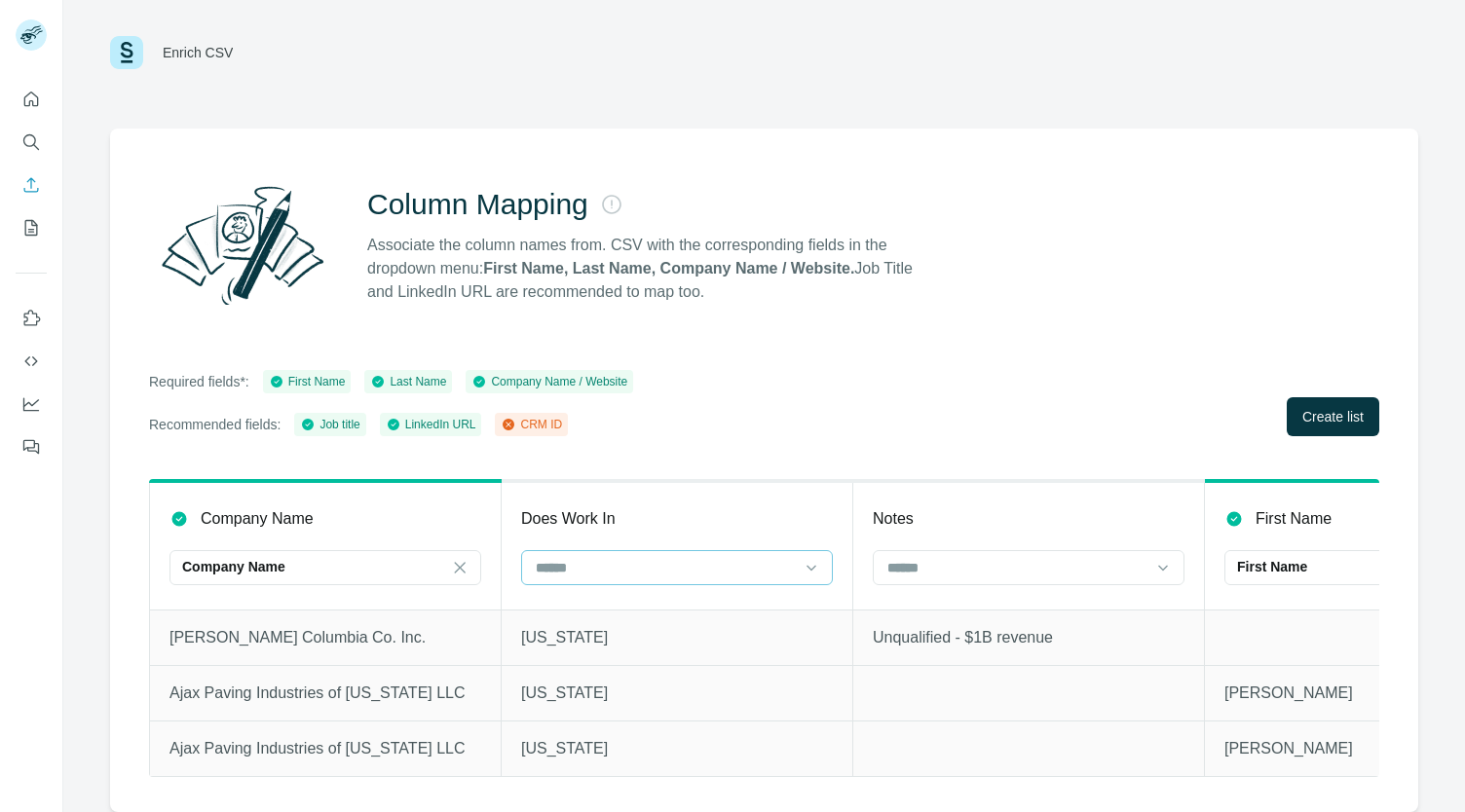 click at bounding box center (665, 568) 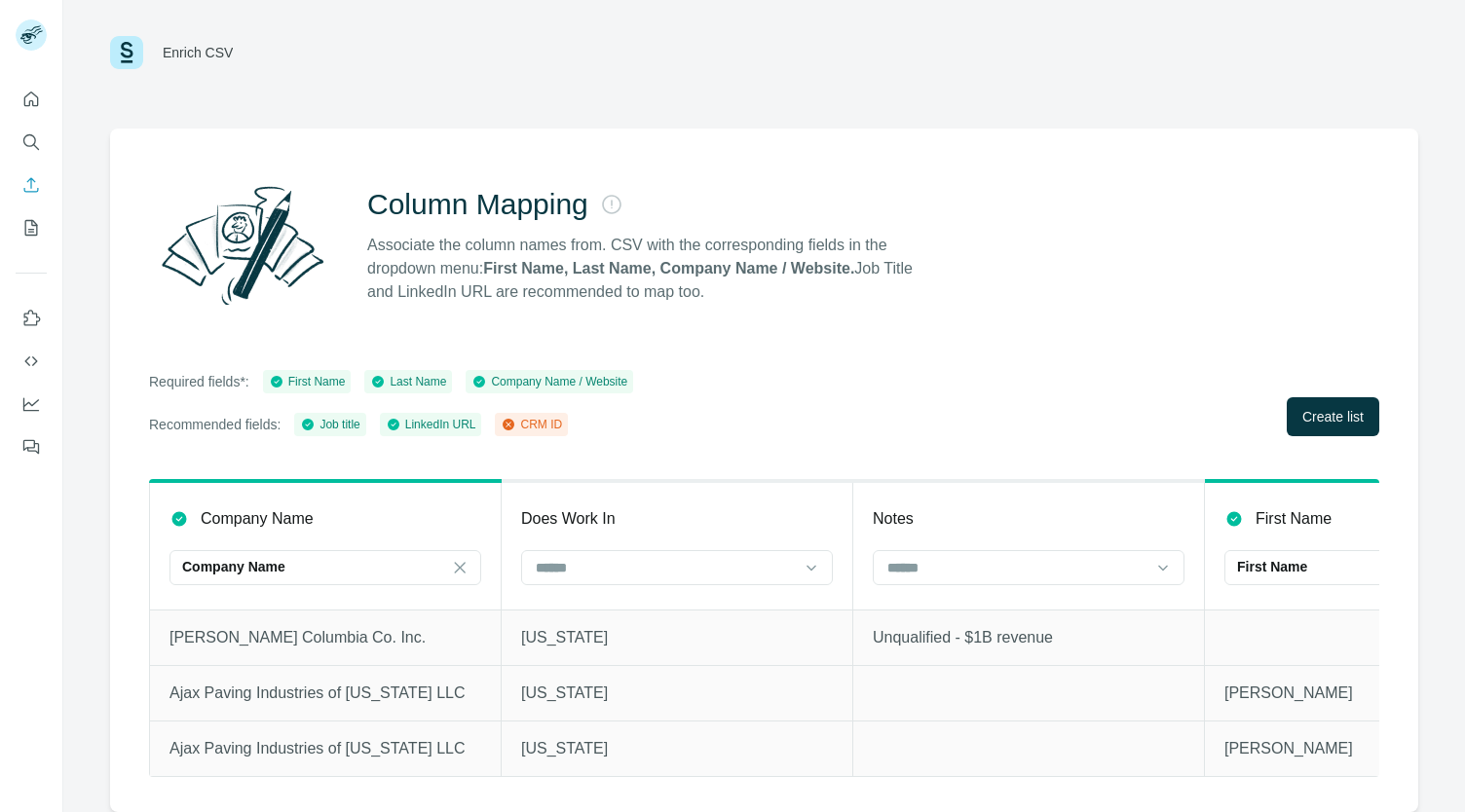 click on "Column Mapping Associate the column names from. CSV with the corresponding fields in the dropdown menu:  First Name, Last Name, Company Name / Website.  Job Title and LinkedIn URL are recommended to map too. Required fields*: First Name Last Name Company Name / Website Recommended fields: Job title LinkedIn URL CRM ID Create list Company Name Company Name Does Work In Notes First Name First Name Last Name Last Name Title Job title Email Direct Mobile Personal LinkedIn LinkedIn URL Street City State Zip/Postal Code Website URL Company website Revenue Employees _1 _2 _3 _4 _5 _6 _7 Anderson Columbia Co. Inc. Florida Unqualified - $1B revenue Ajax Paving Industries of Florida LLC Florida James Jacob Principal CEO  jjacob@ajaxpaving.com (248) 244-3312 (248) 514-8260 (14) James Jacob | LinkedIn $274.1 Million Ajax Paving Industries of Florida LLC Florida Michael Horan CEO, President" at bounding box center [764, 470] 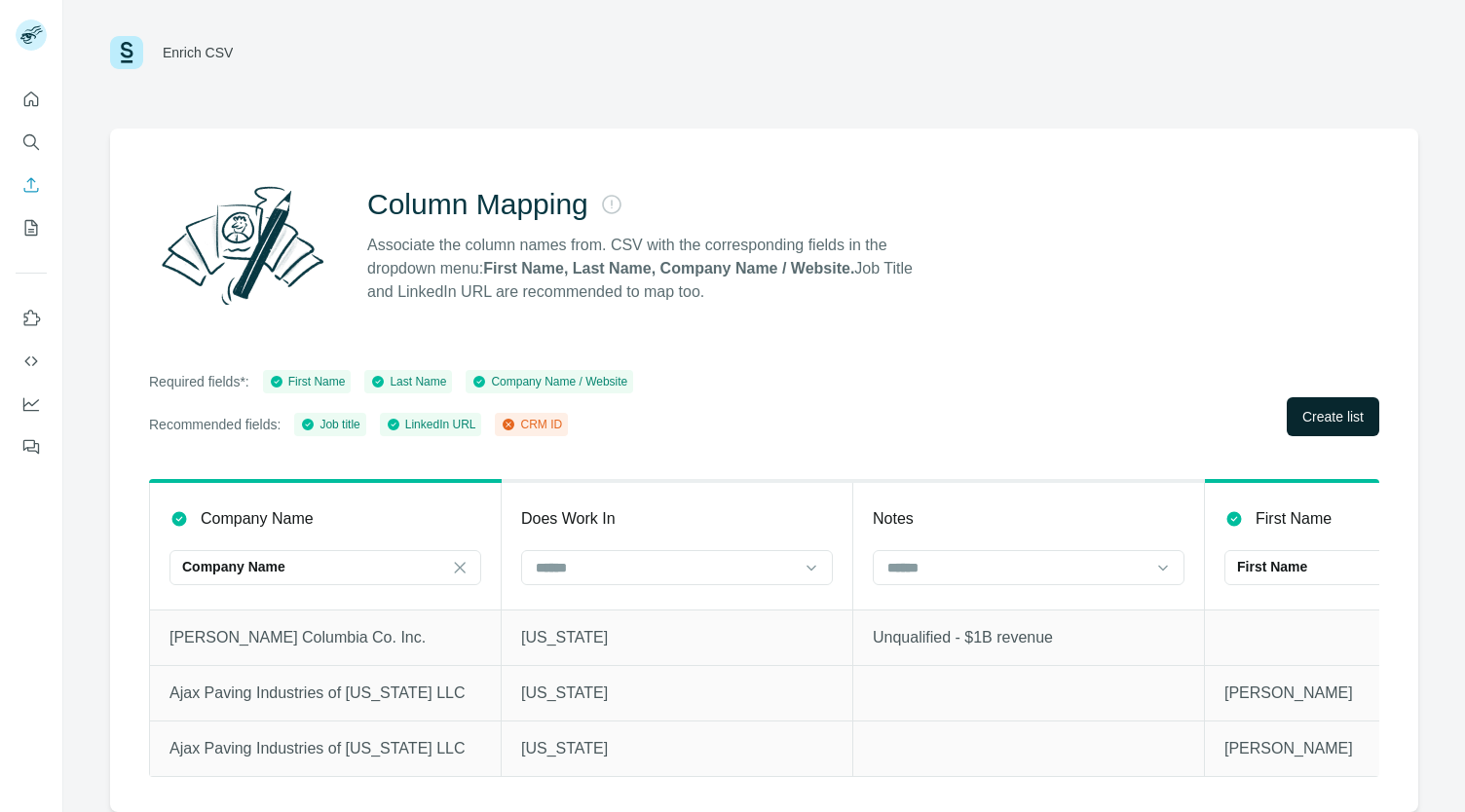 click on "Create list" at bounding box center [1333, 417] 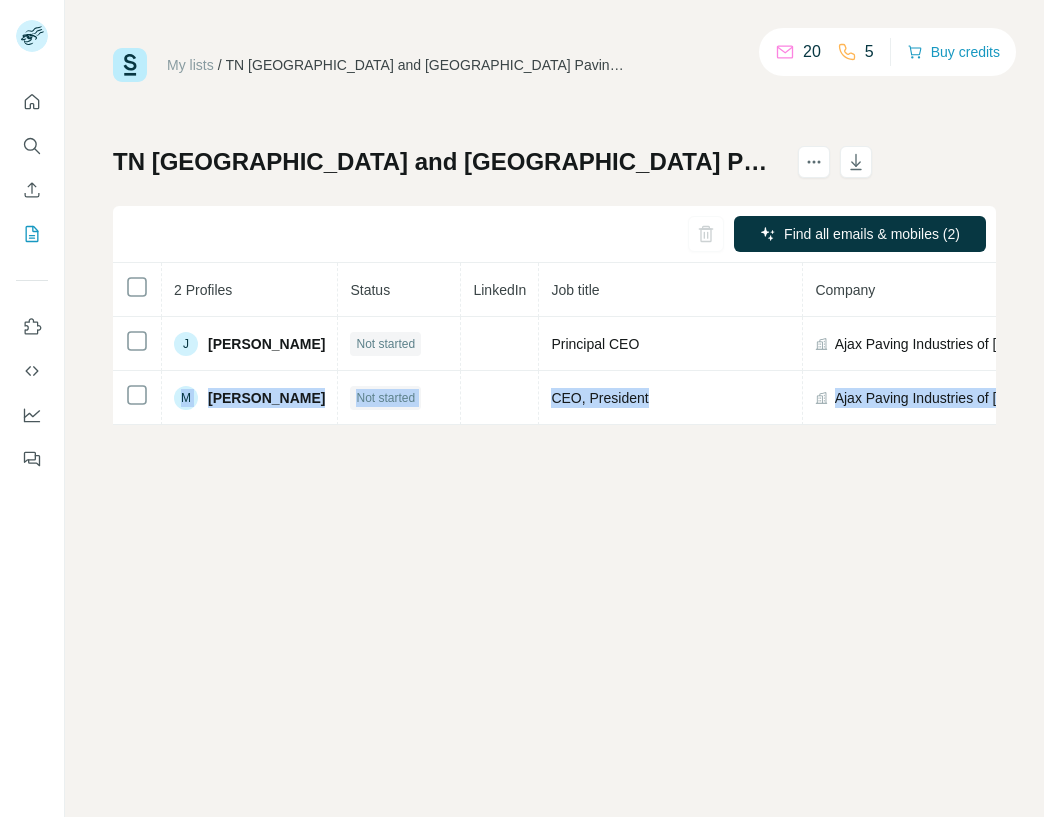drag, startPoint x: 1042, startPoint y: 371, endPoint x: 1261, endPoint y: 371, distance: 219 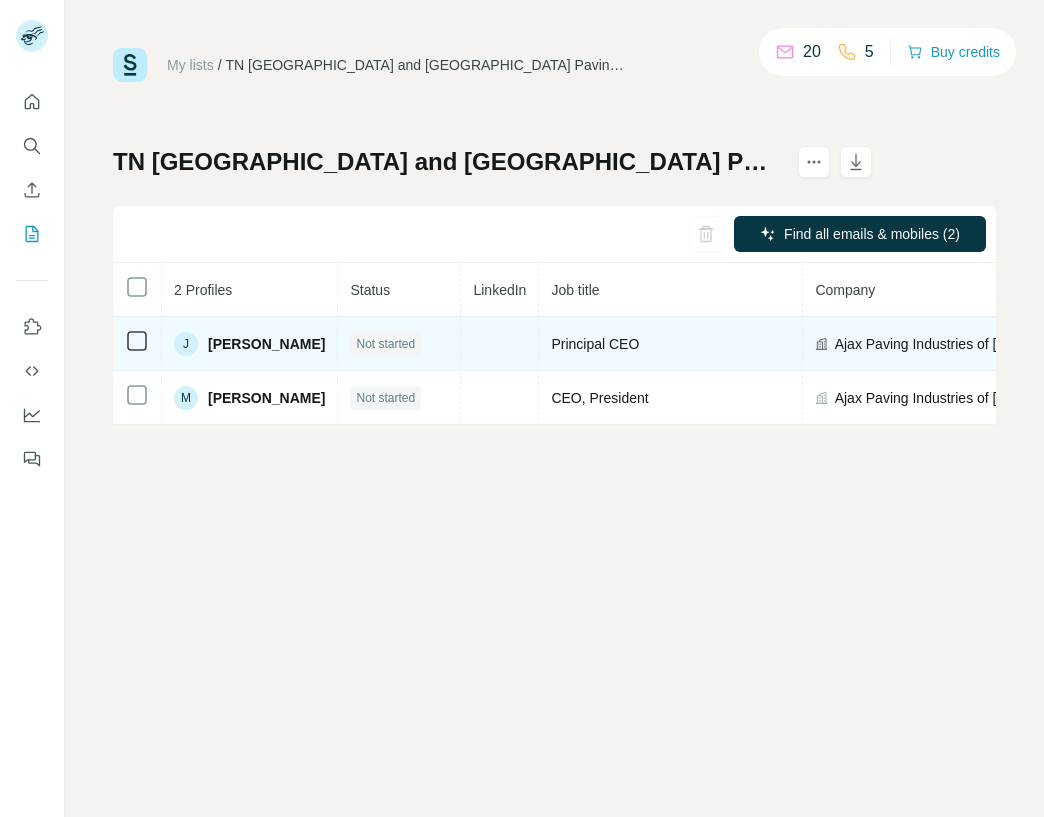 click on "James Jacob" at bounding box center (266, 344) 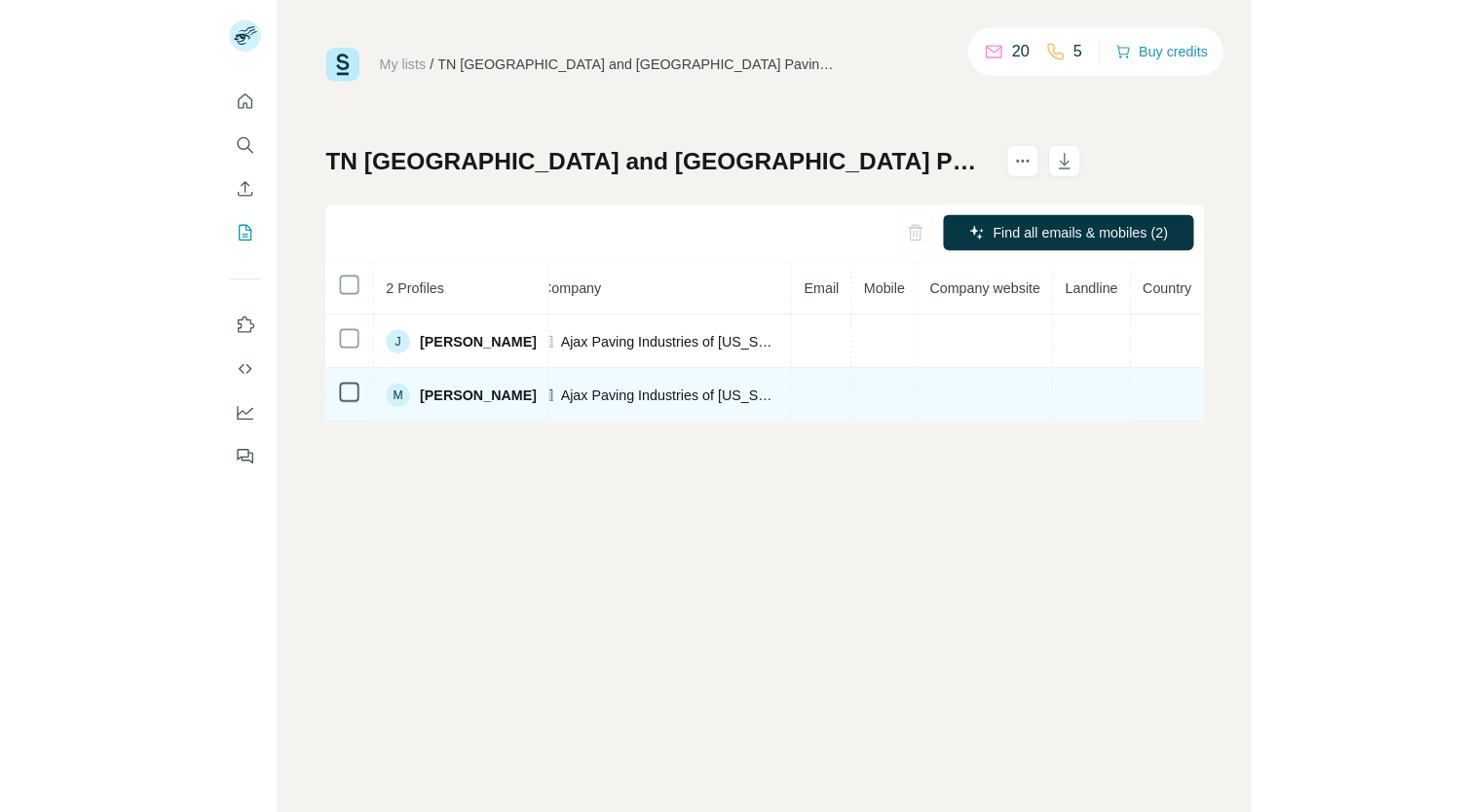 scroll, scrollTop: 0, scrollLeft: 0, axis: both 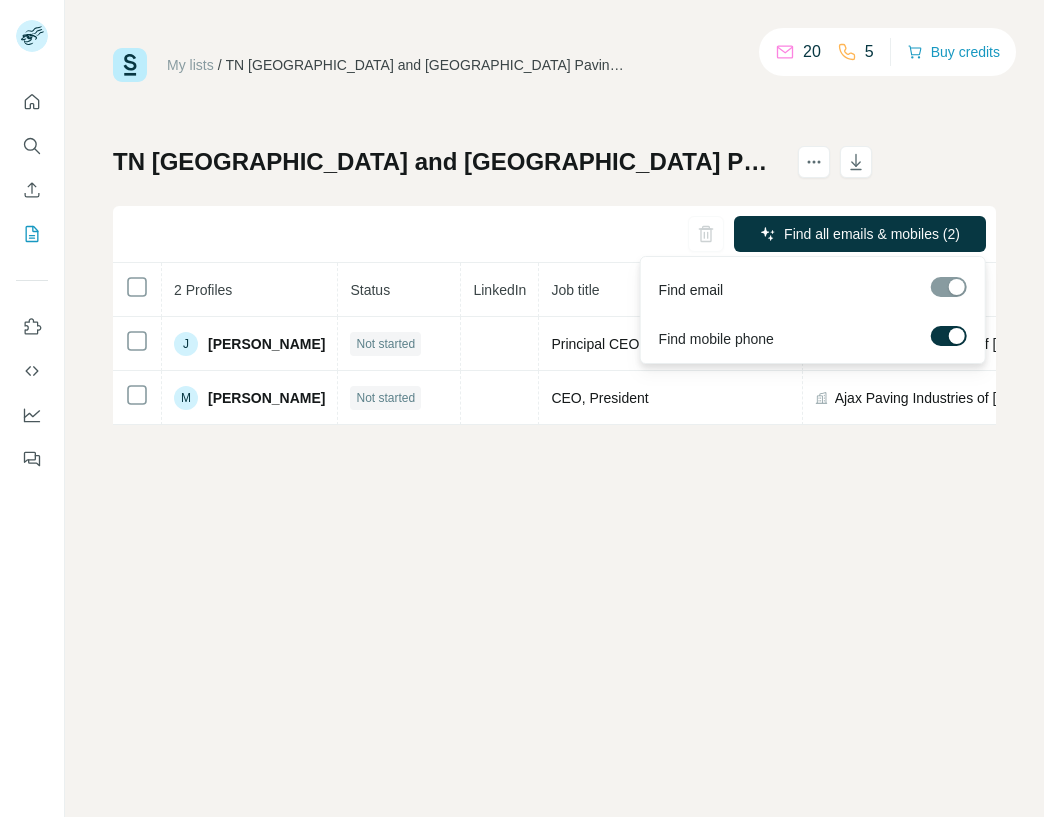 click at bounding box center [949, 287] 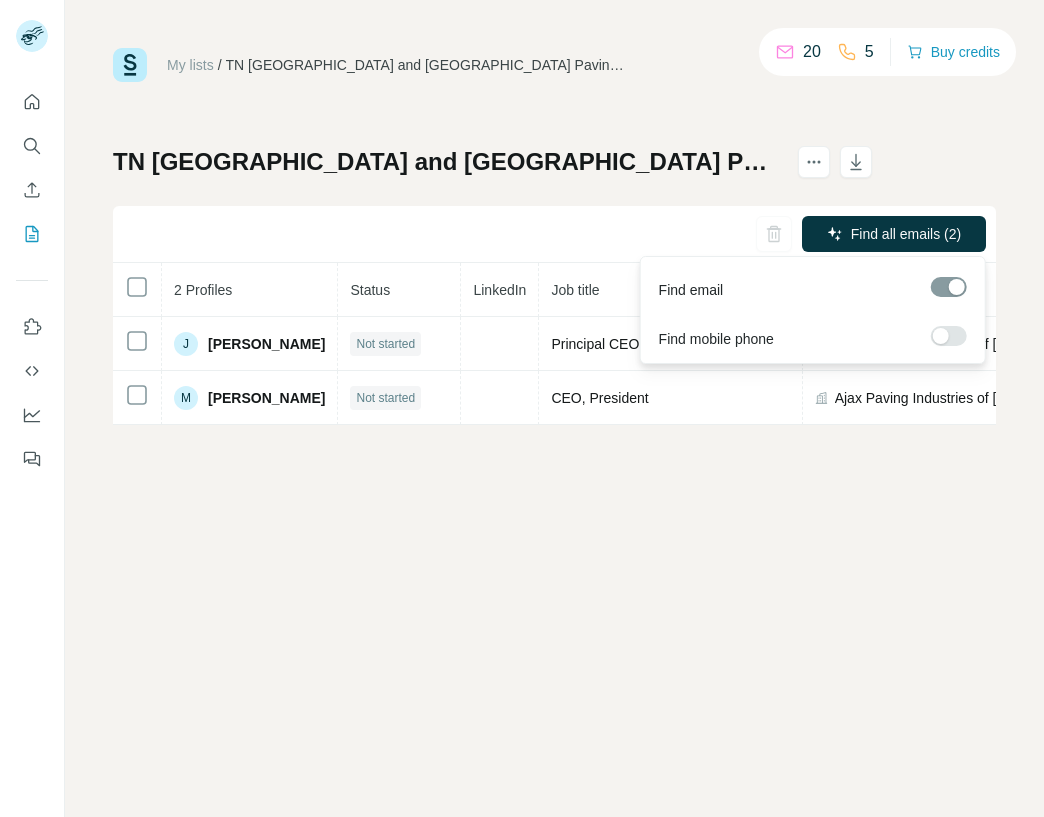 click at bounding box center [949, 336] 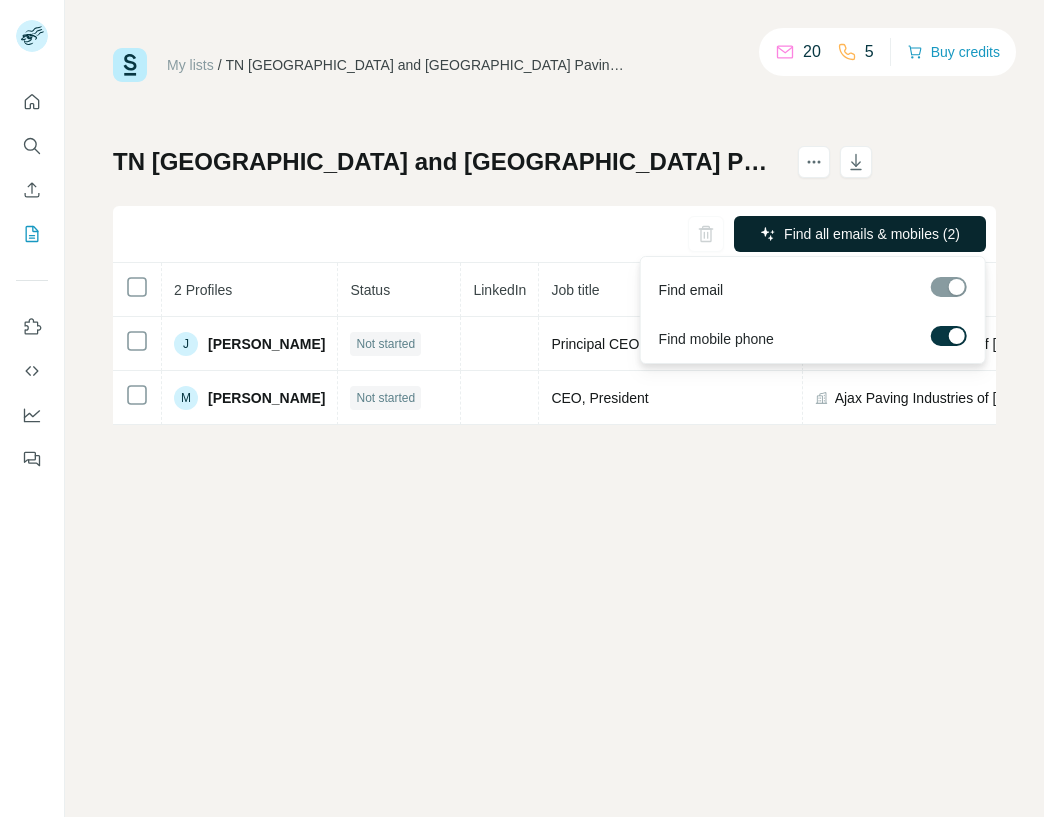 click on "Find all emails & mobiles (2)" at bounding box center [872, 234] 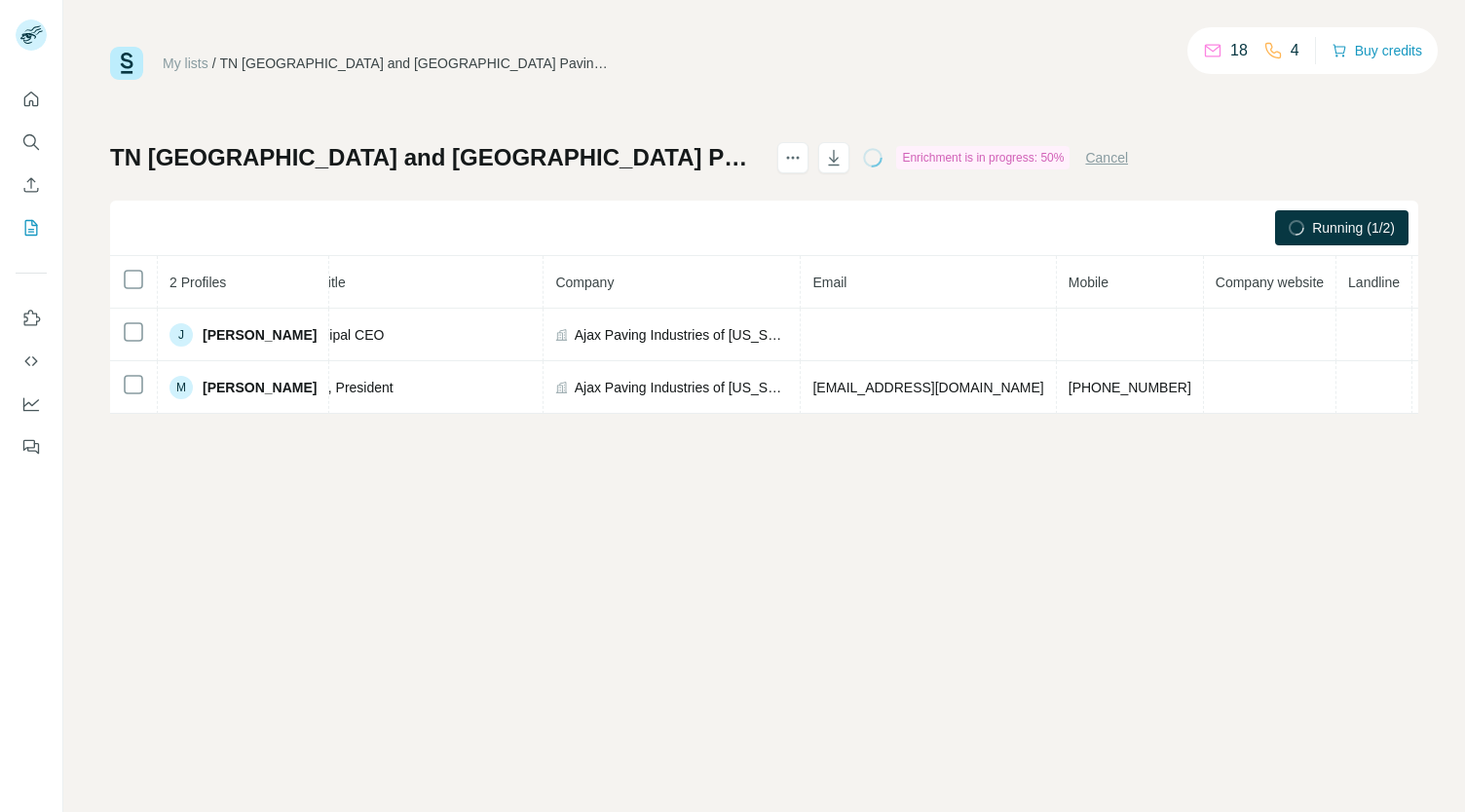 scroll, scrollTop: 0, scrollLeft: 0, axis: both 